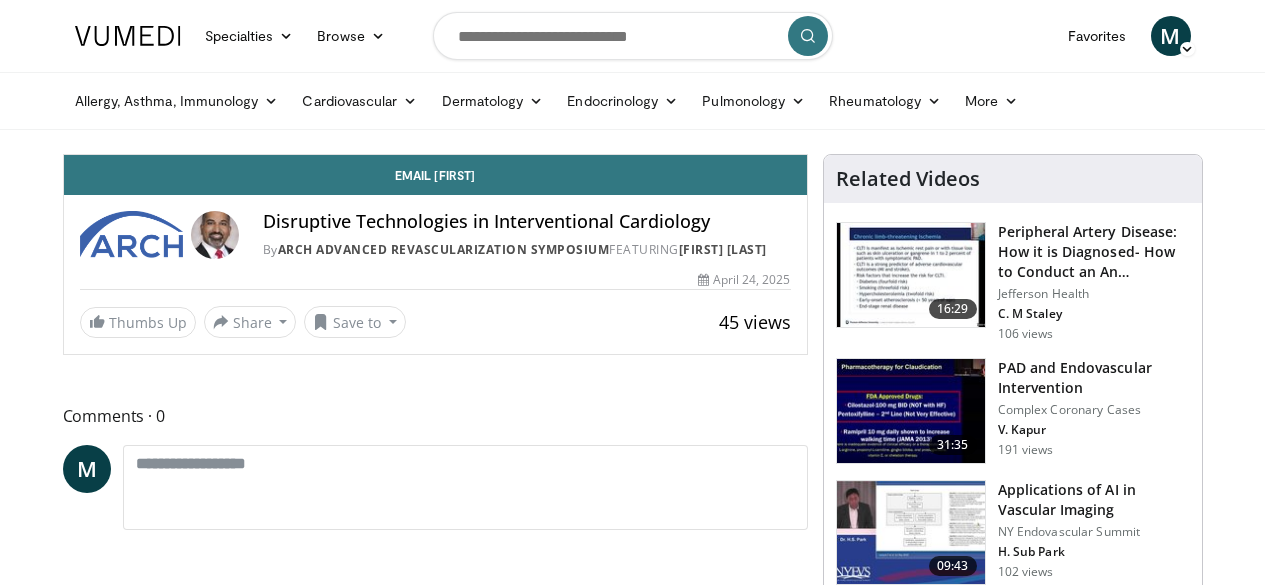 scroll, scrollTop: 0, scrollLeft: 0, axis: both 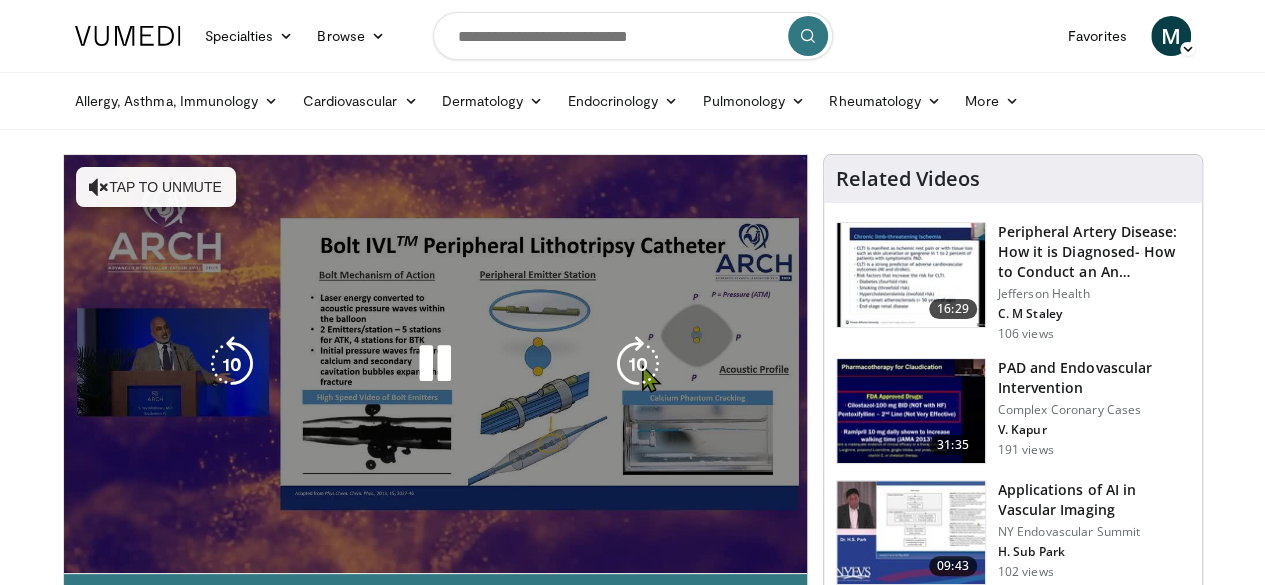 click at bounding box center [435, 364] 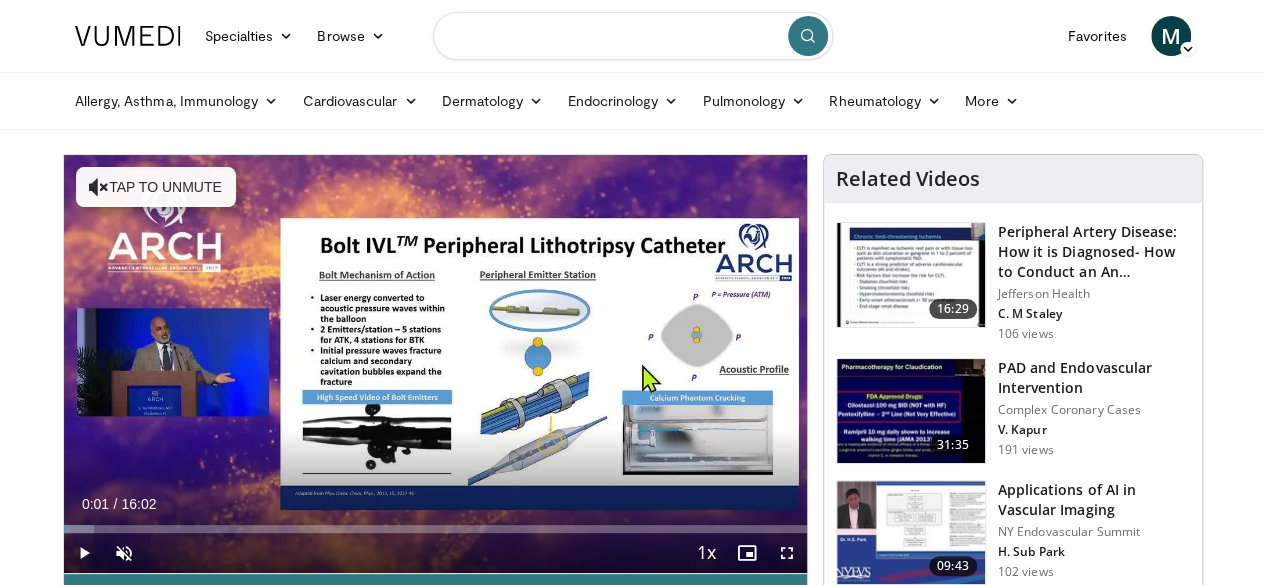 click at bounding box center (633, 36) 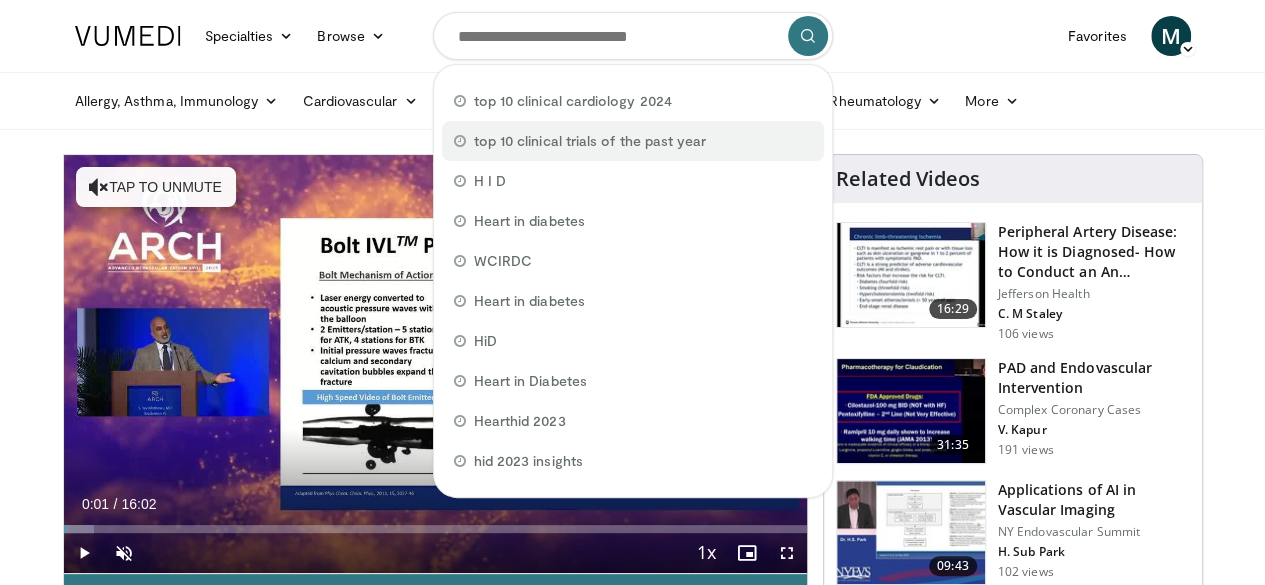 click on "top 10 clinical trials of the past year" at bounding box center (590, 141) 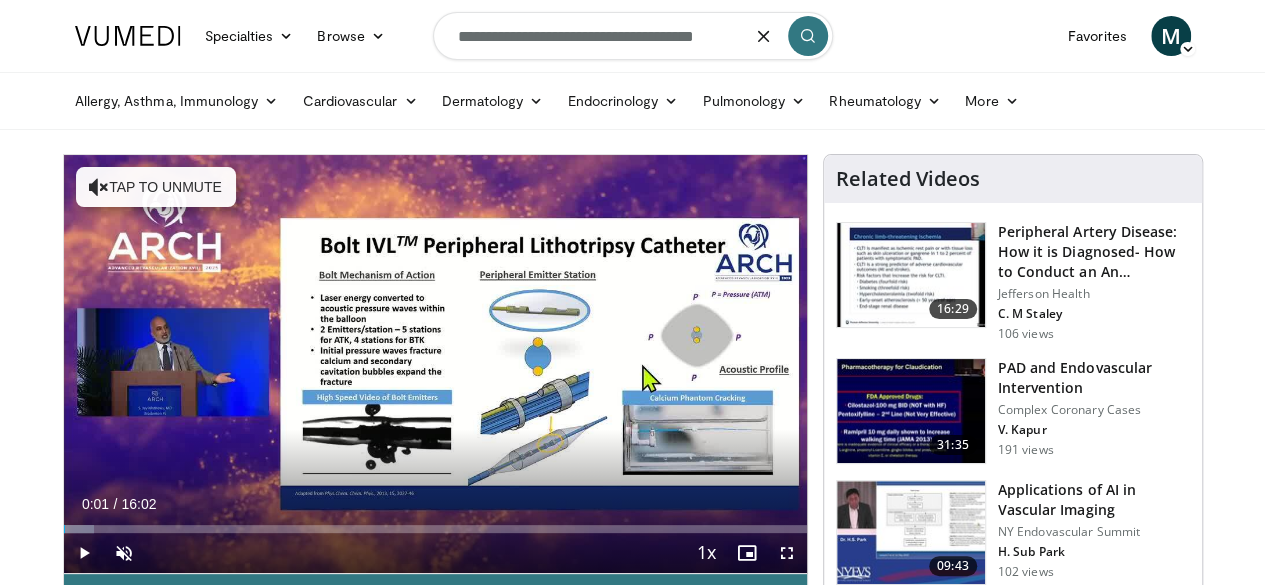 drag, startPoint x: 720, startPoint y: 42, endPoint x: 565, endPoint y: 50, distance: 155.20631 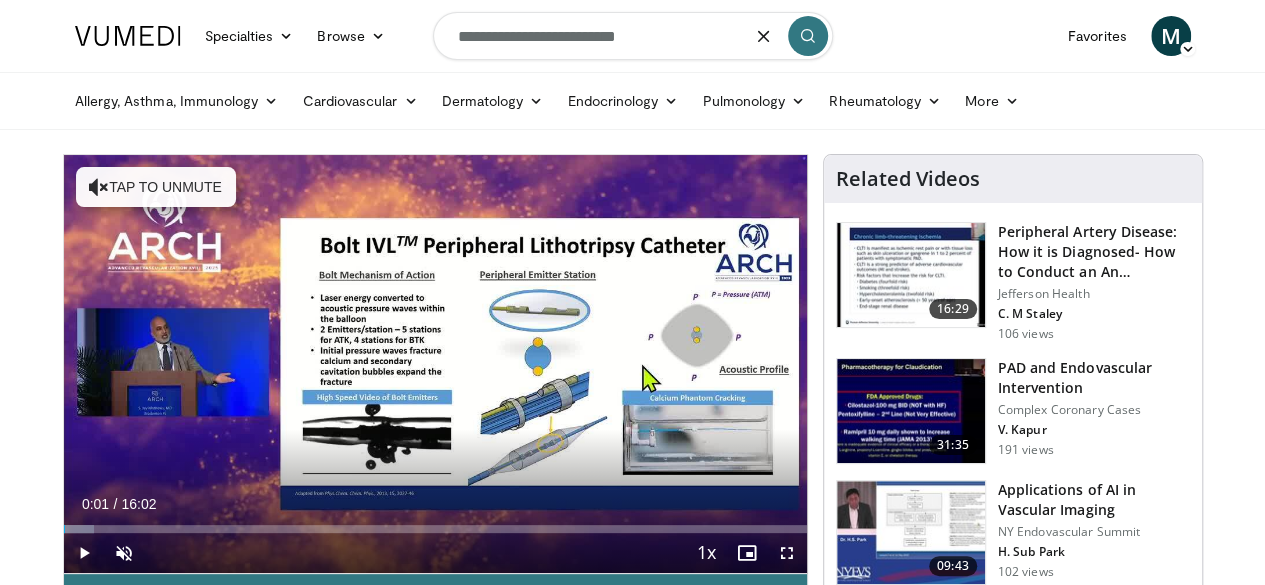 type on "**********" 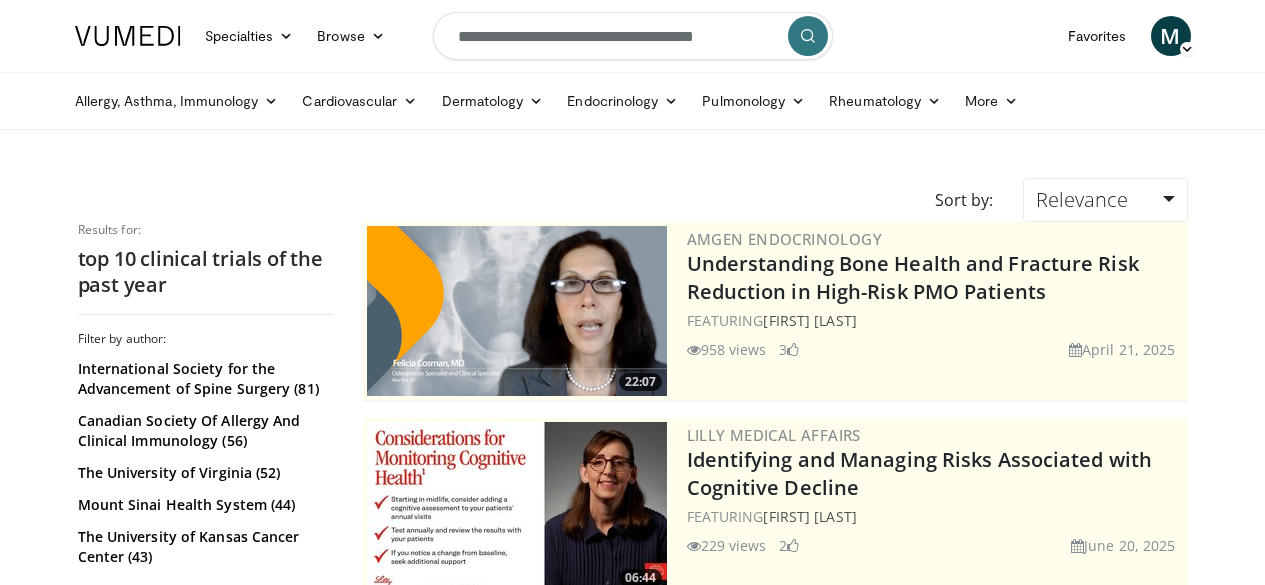 scroll, scrollTop: 0, scrollLeft: 0, axis: both 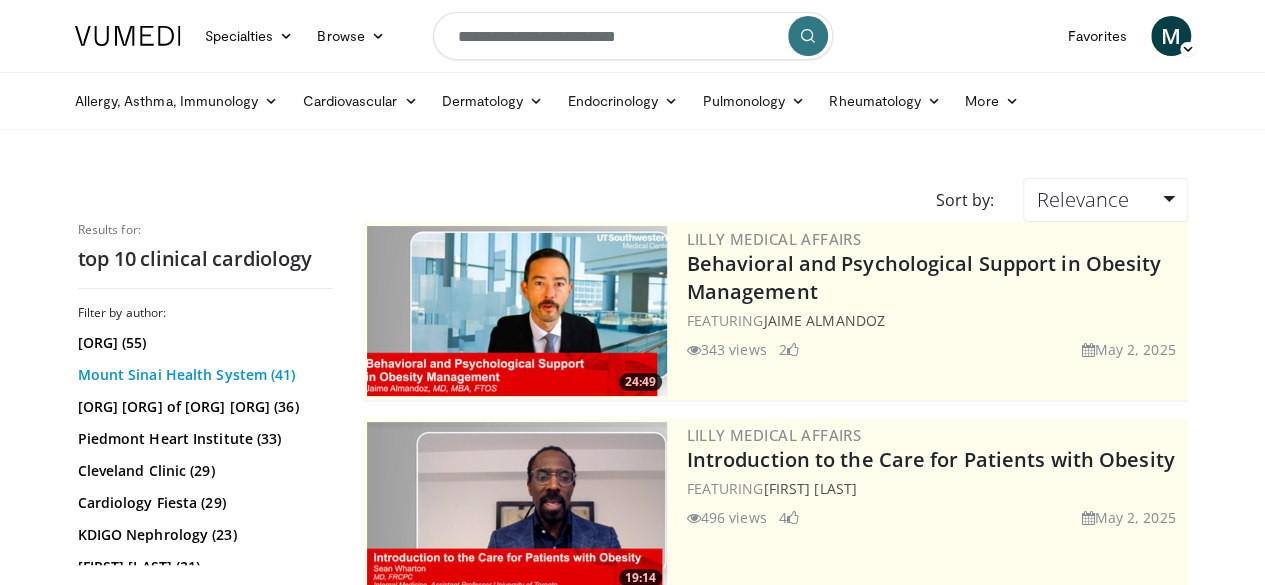 click on "Mount Sinai Health System (41)" at bounding box center (203, 375) 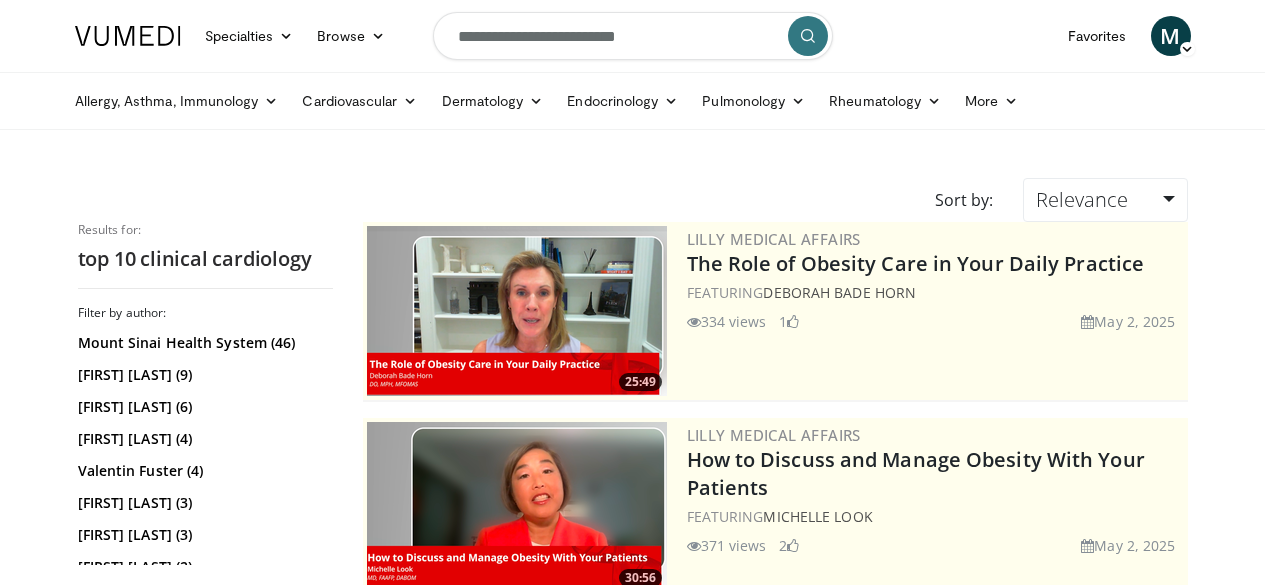 scroll, scrollTop: 0, scrollLeft: 0, axis: both 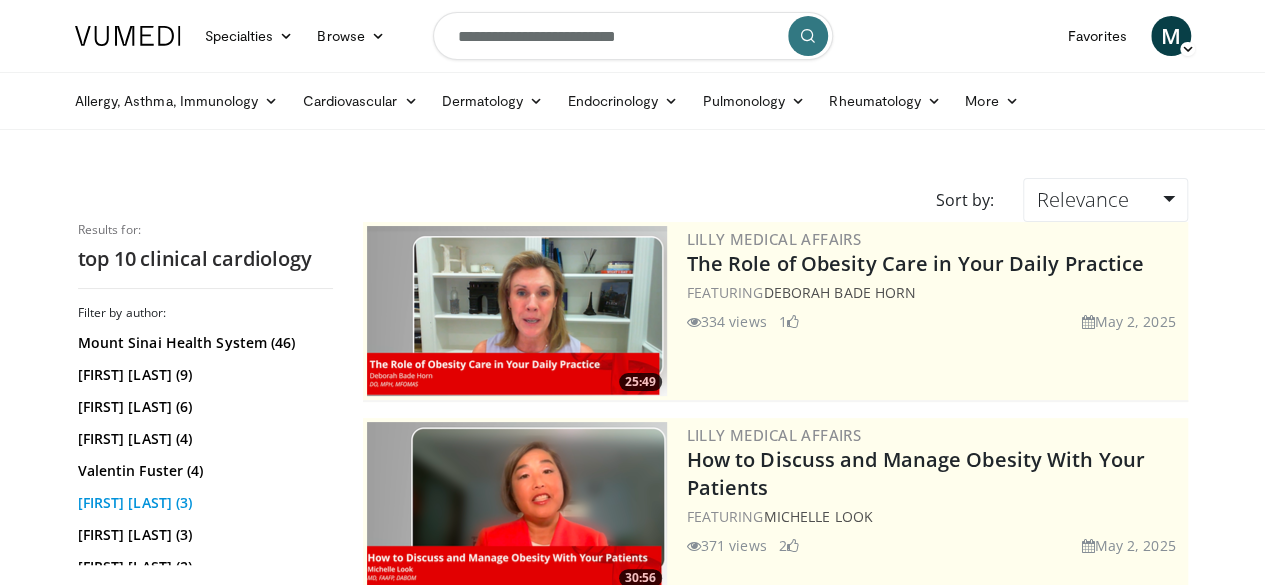 click on "Deepak Bhatt (3)" at bounding box center (203, 503) 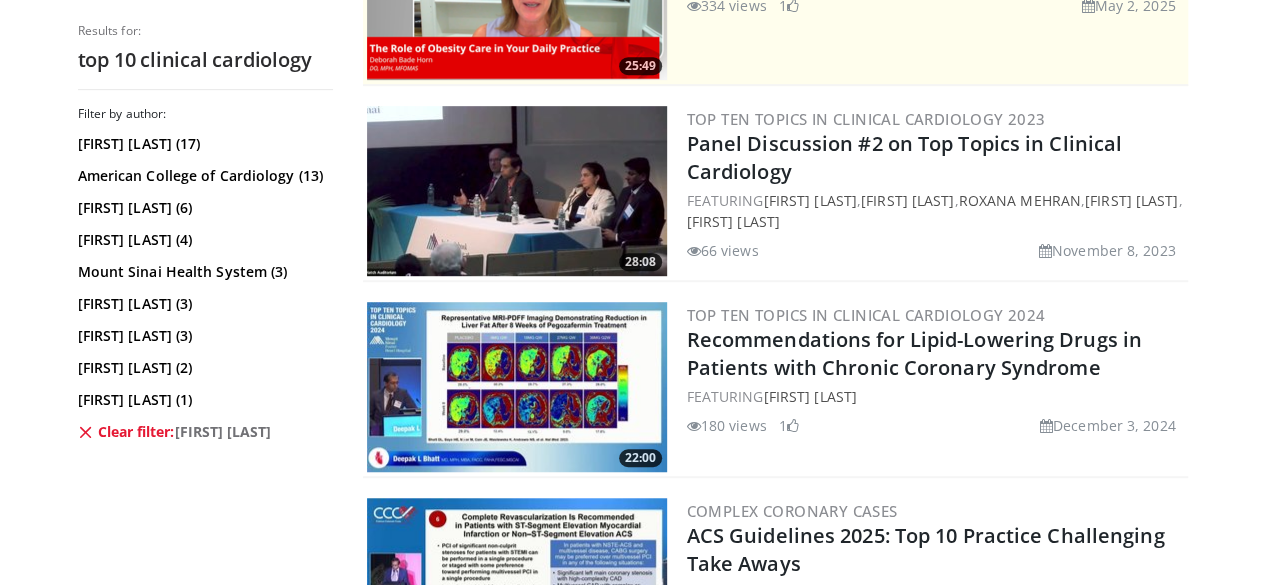 scroll, scrollTop: 1024, scrollLeft: 0, axis: vertical 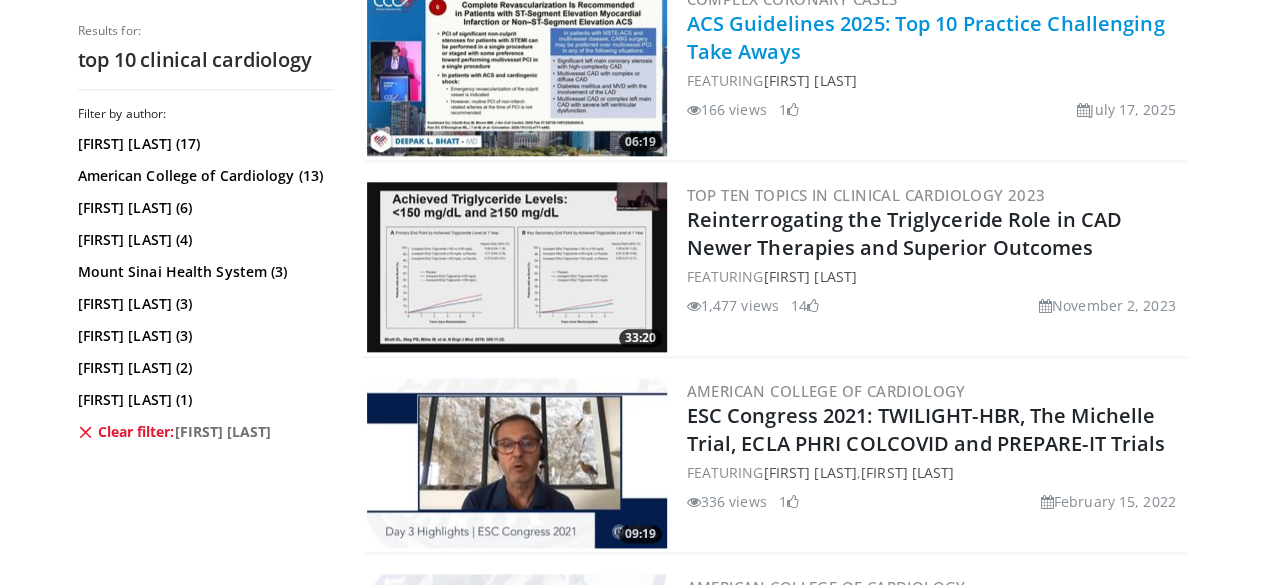 click on "ACS Guidelines 2025: Top 10 Practice Challenging Take Aways" at bounding box center [926, 37] 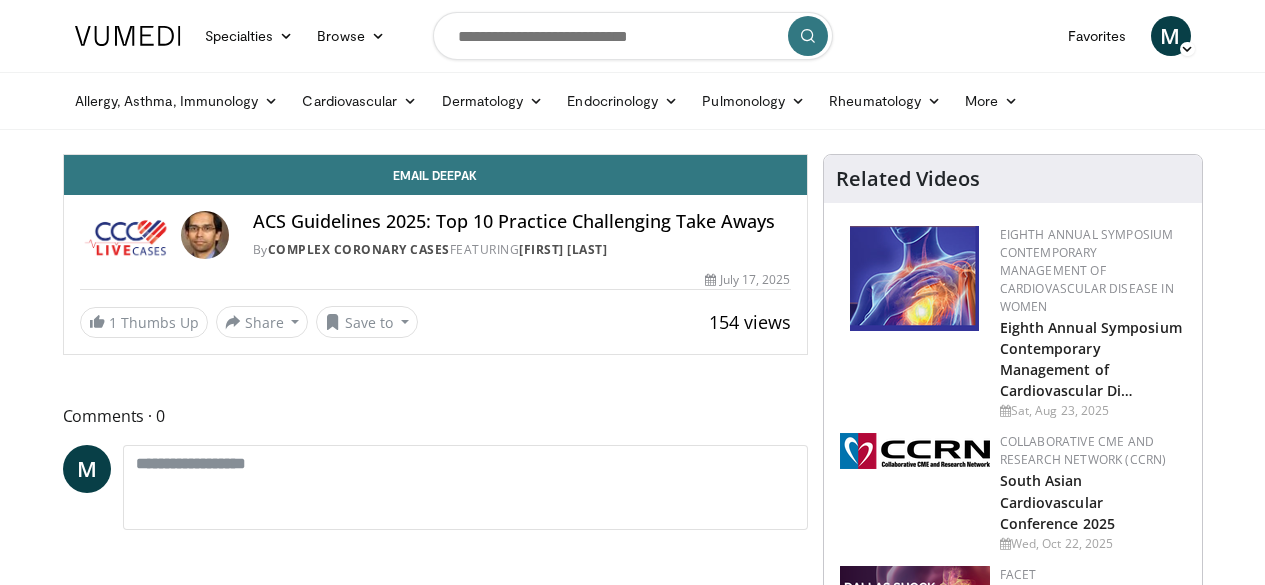 scroll, scrollTop: 0, scrollLeft: 0, axis: both 